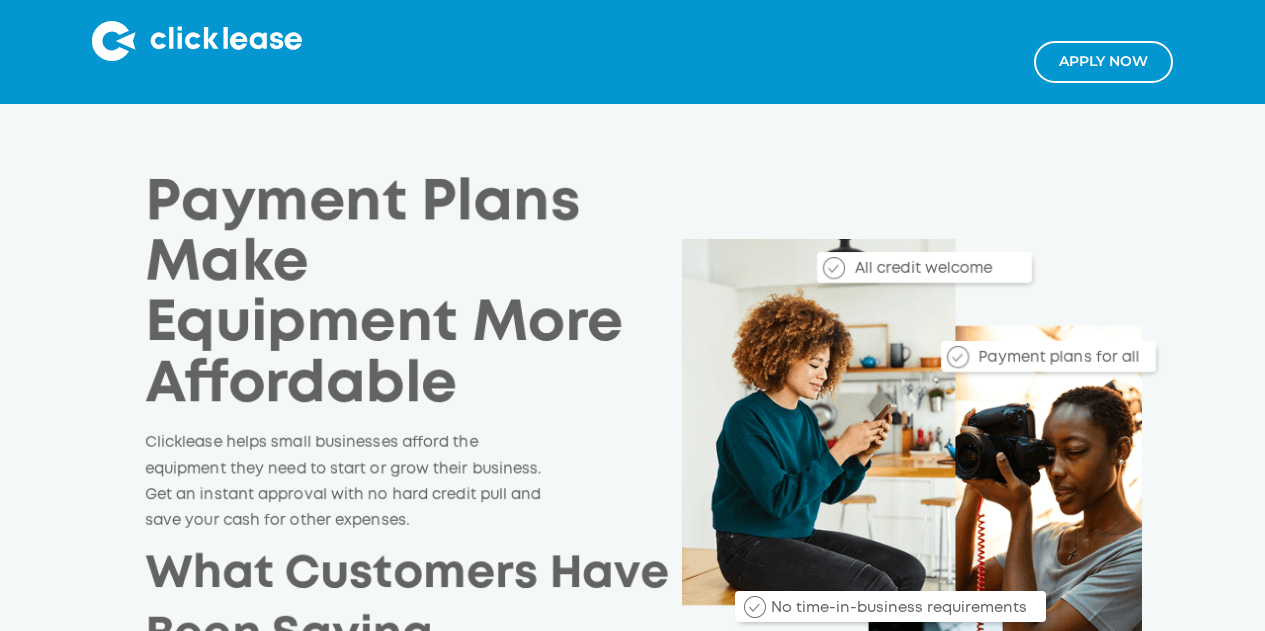 scroll, scrollTop: 0, scrollLeft: 0, axis: both 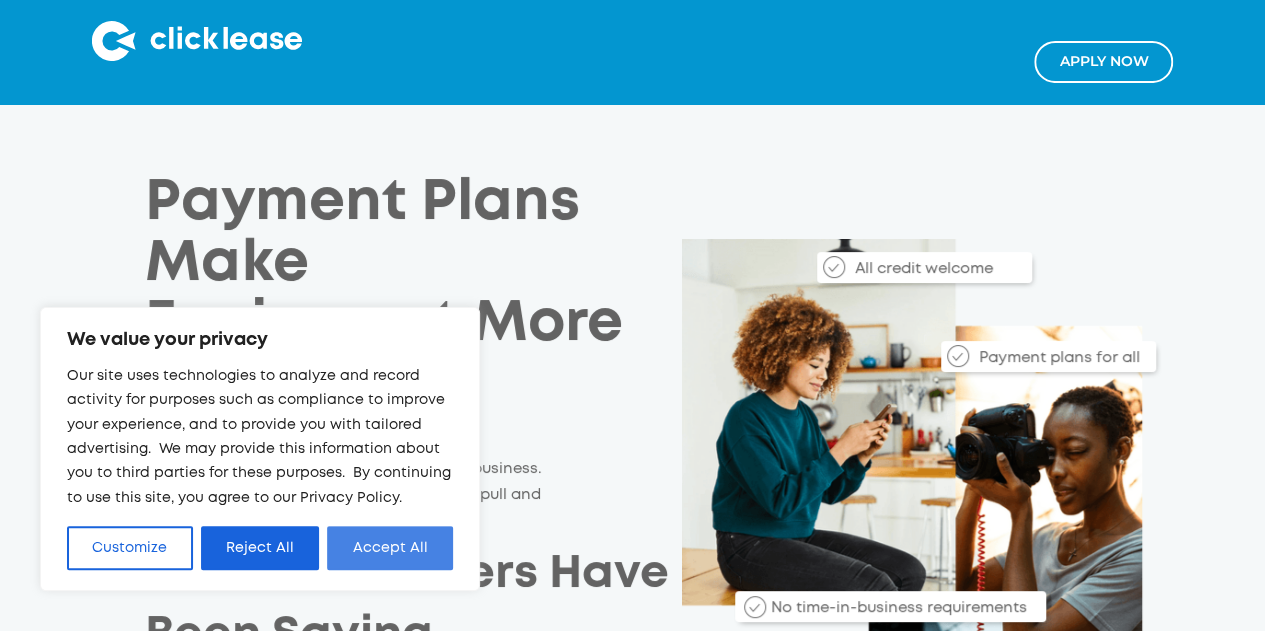 click on "Accept All" at bounding box center (390, 548) 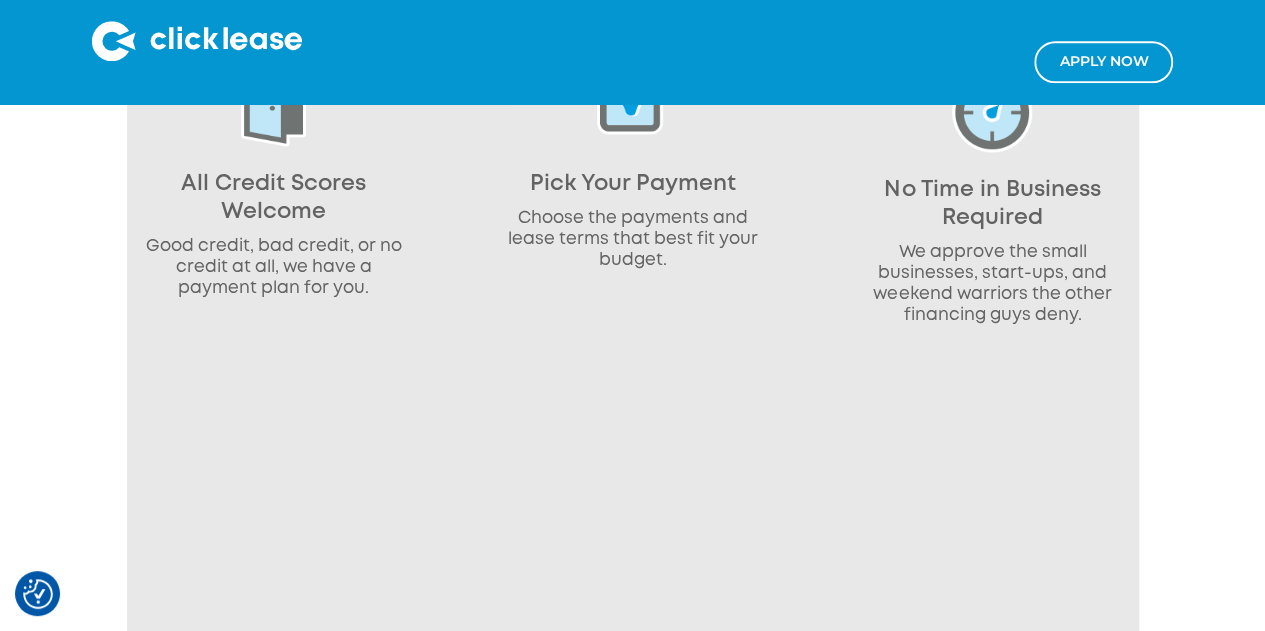 scroll, scrollTop: 1100, scrollLeft: 0, axis: vertical 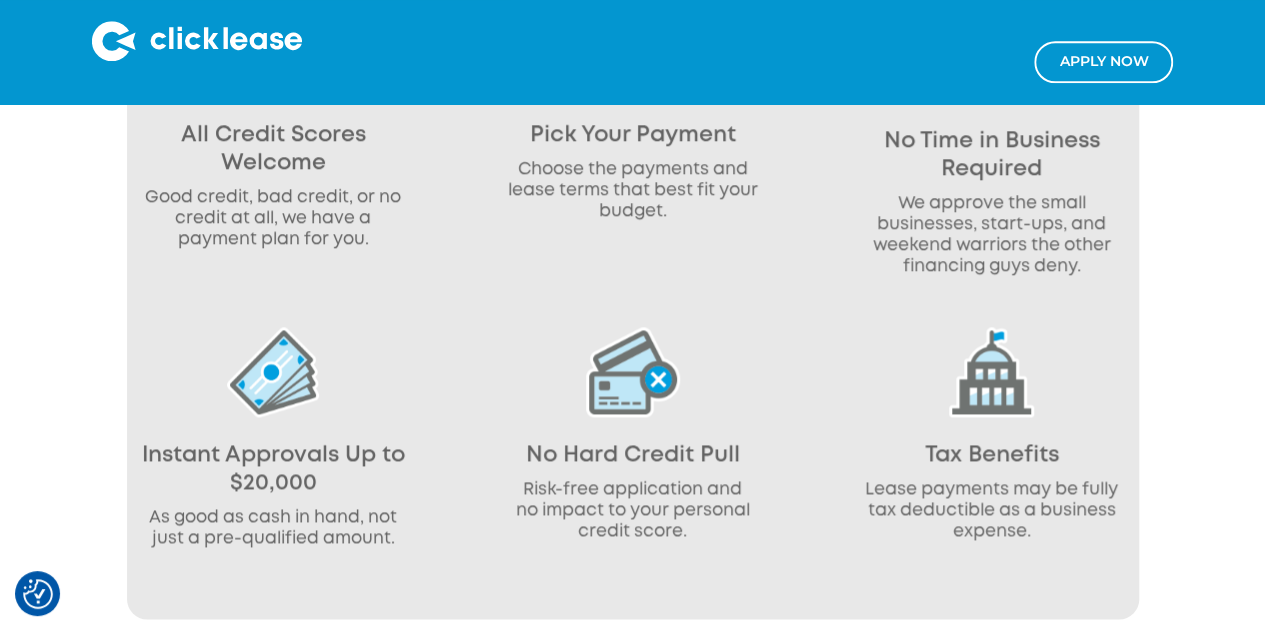 drag, startPoint x: 1268, startPoint y: 225, endPoint x: 650, endPoint y: 520, distance: 684.7985 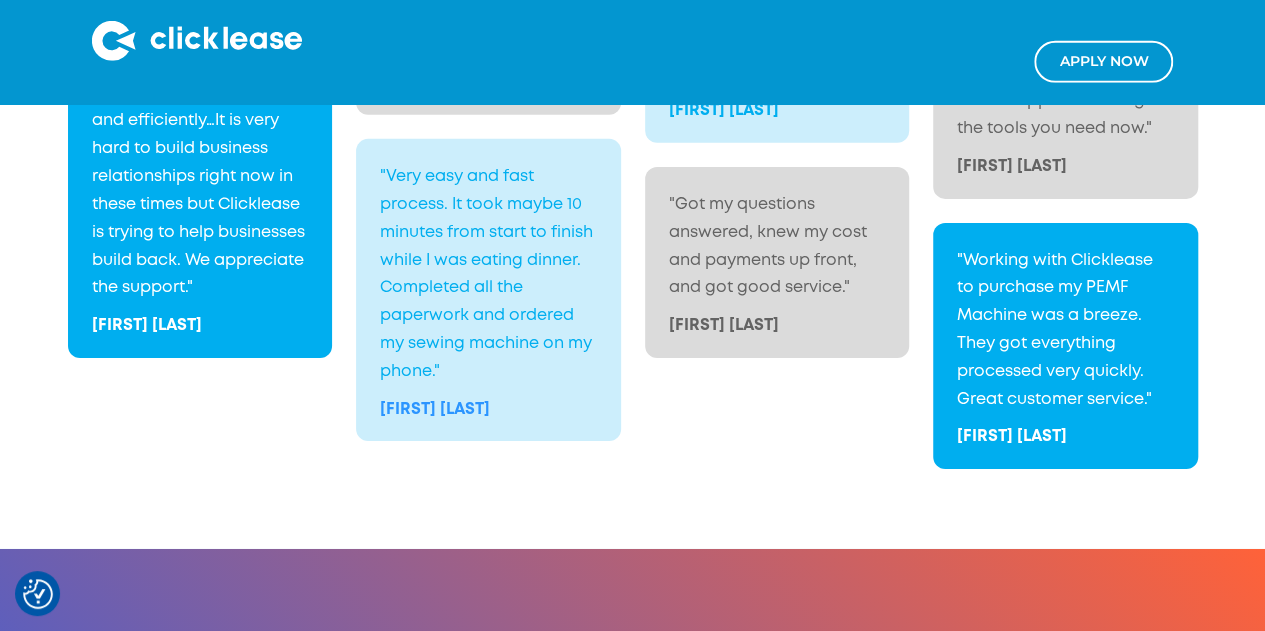 scroll, scrollTop: 3934, scrollLeft: 0, axis: vertical 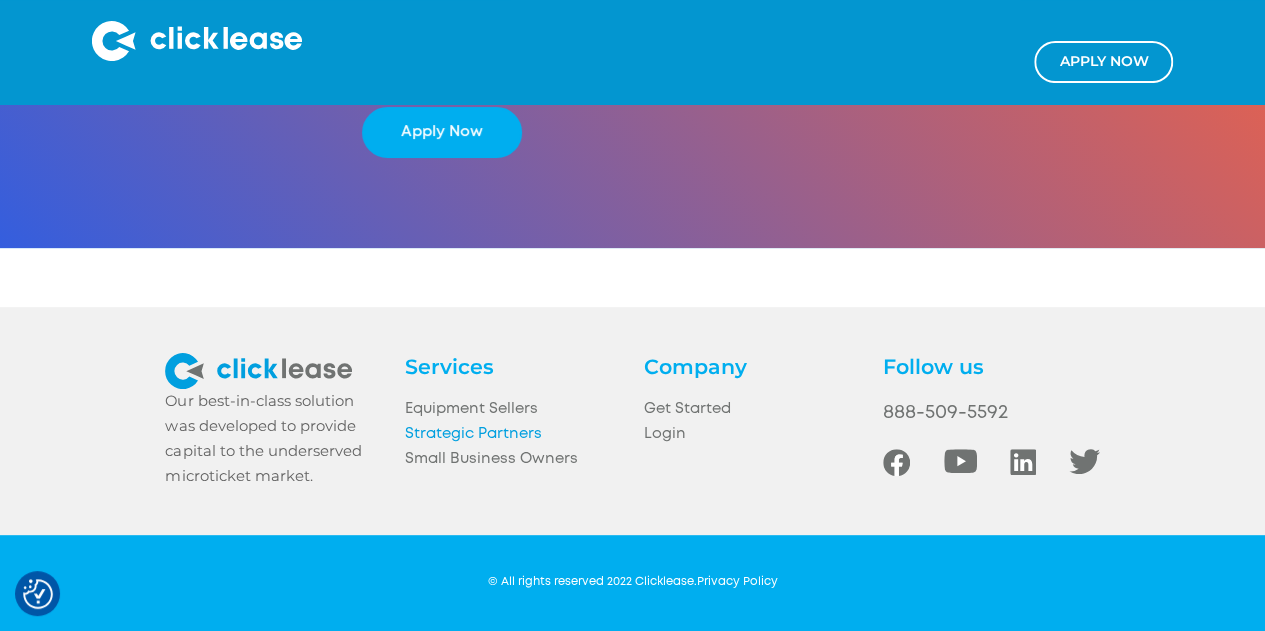click on "Strategic Partners" at bounding box center (513, 434) 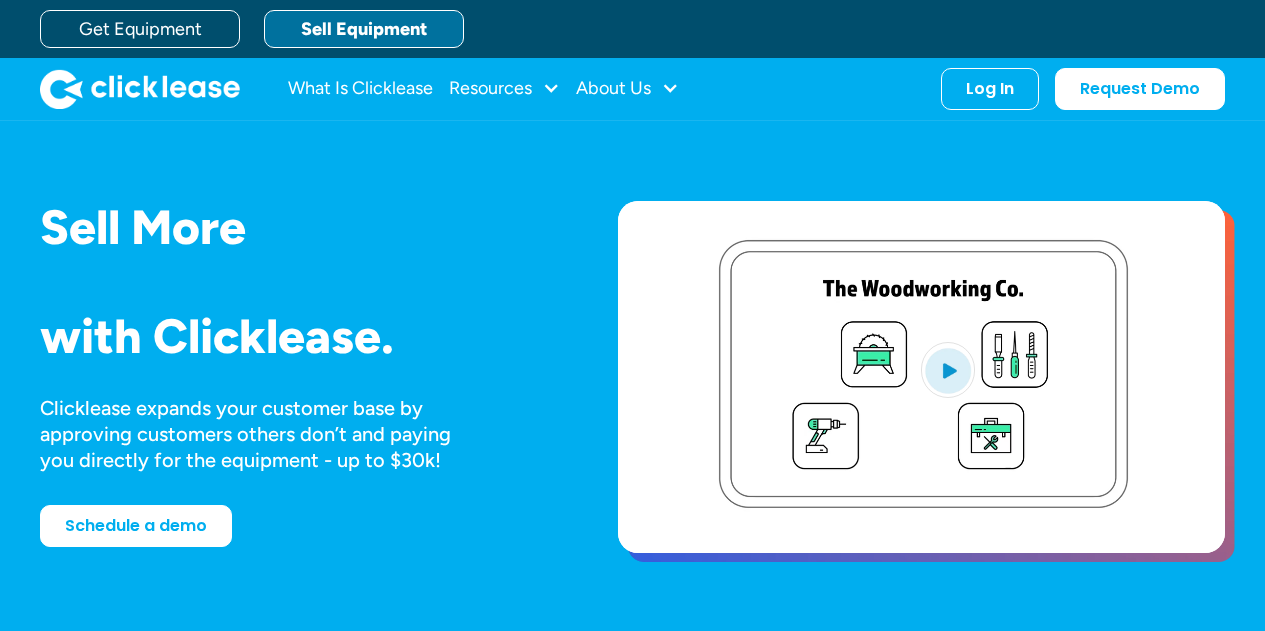 scroll, scrollTop: 0, scrollLeft: 0, axis: both 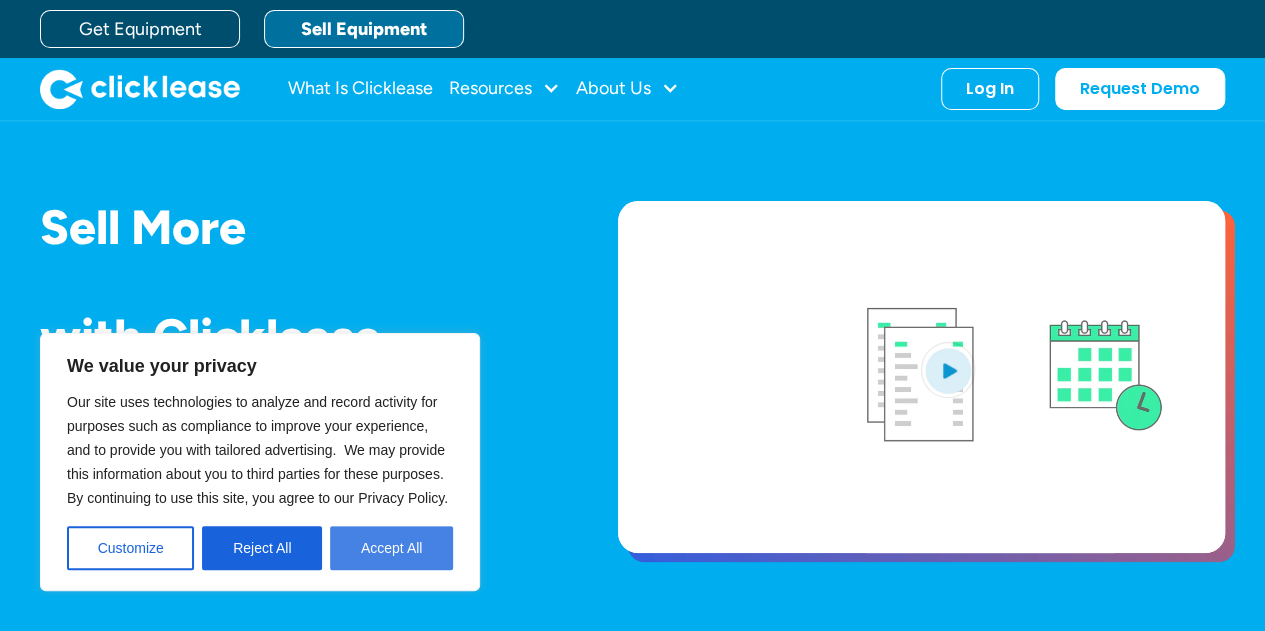 click on "Accept All" at bounding box center [391, 548] 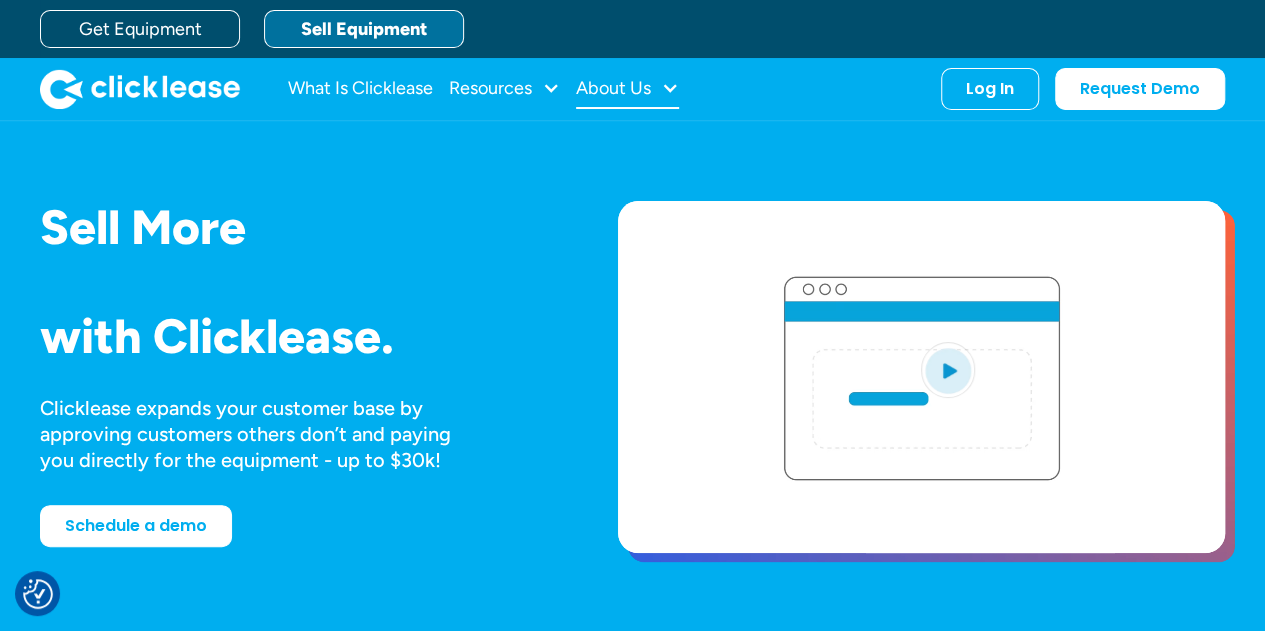 click on "About Us" at bounding box center (613, 88) 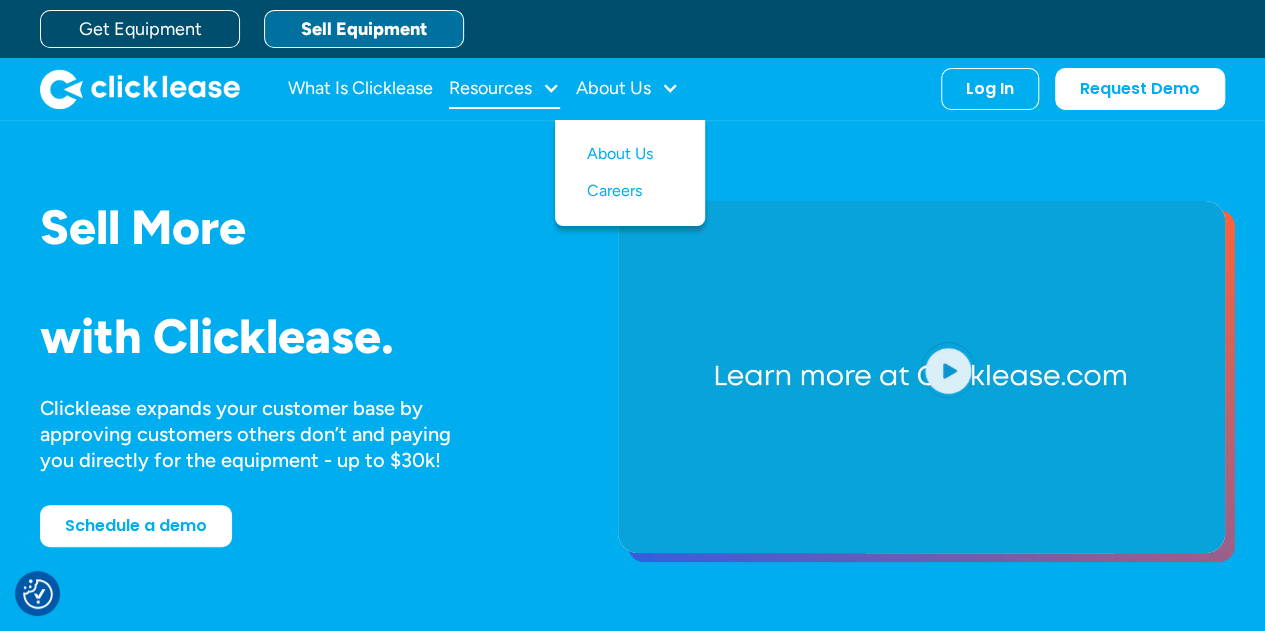 click on "Resources" at bounding box center [490, 88] 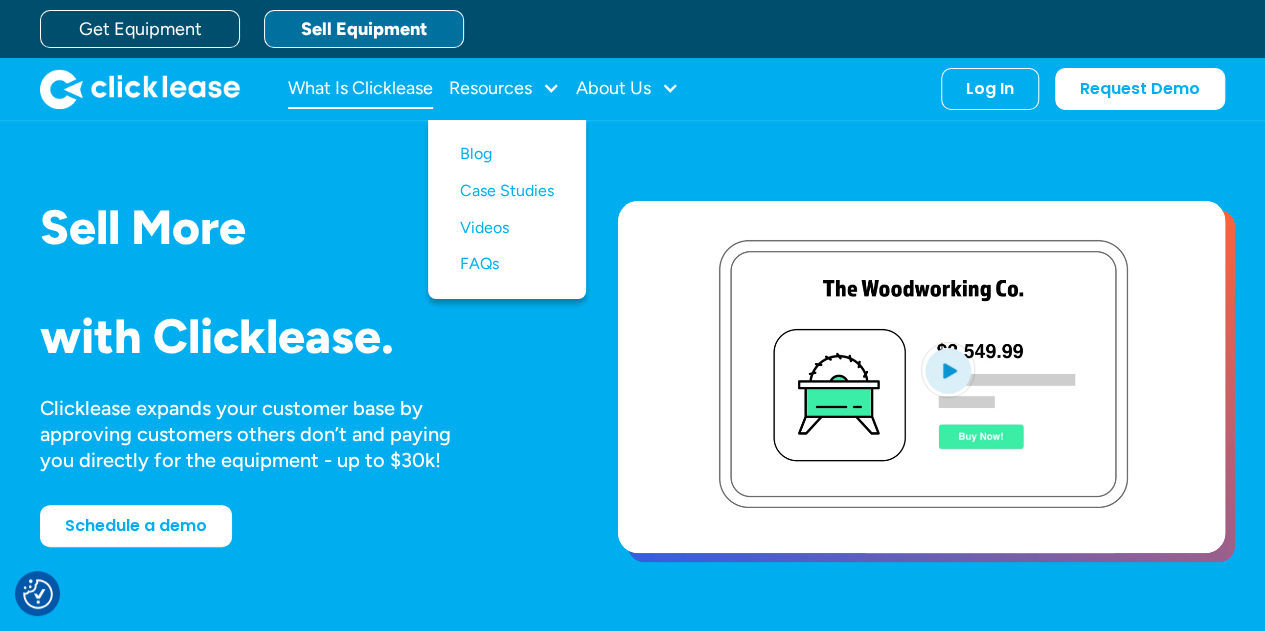 click on "What Is Clicklease" at bounding box center [360, 89] 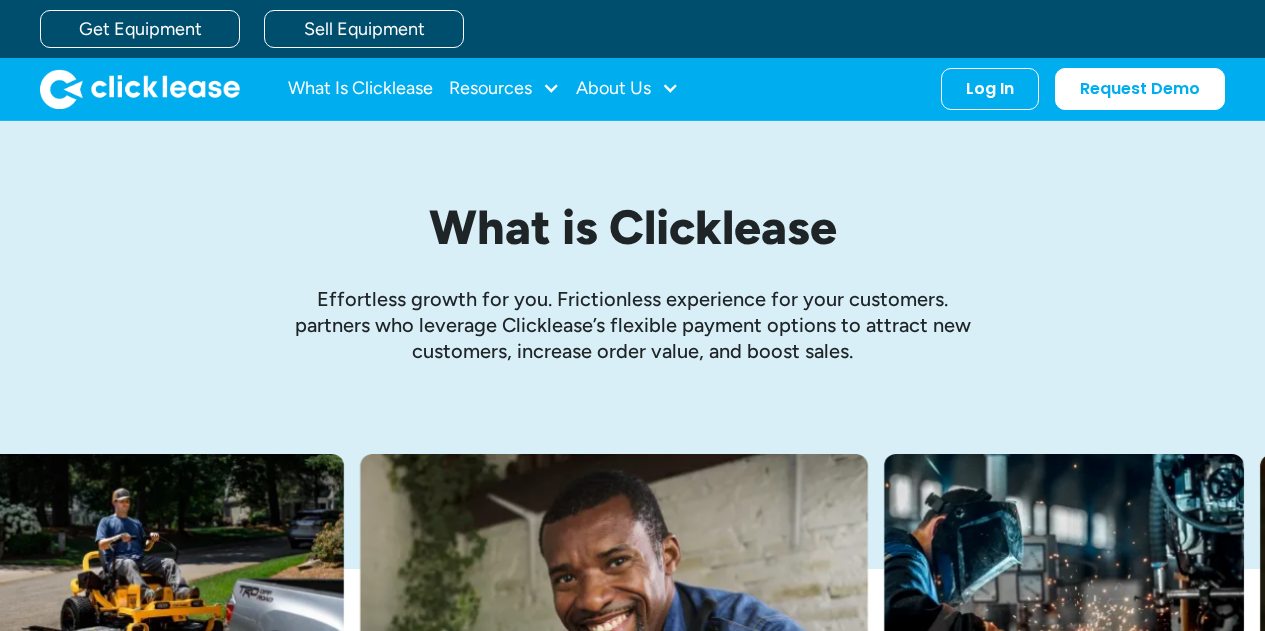 scroll, scrollTop: 0, scrollLeft: 0, axis: both 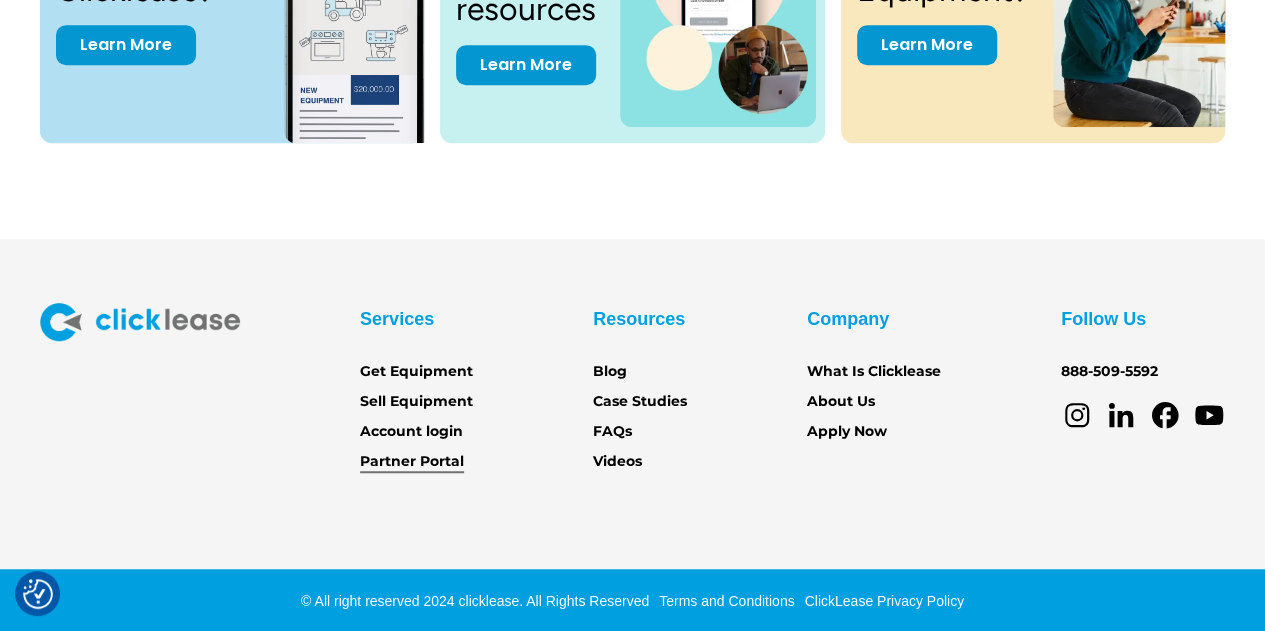 click on "Partner Portal" at bounding box center (412, 462) 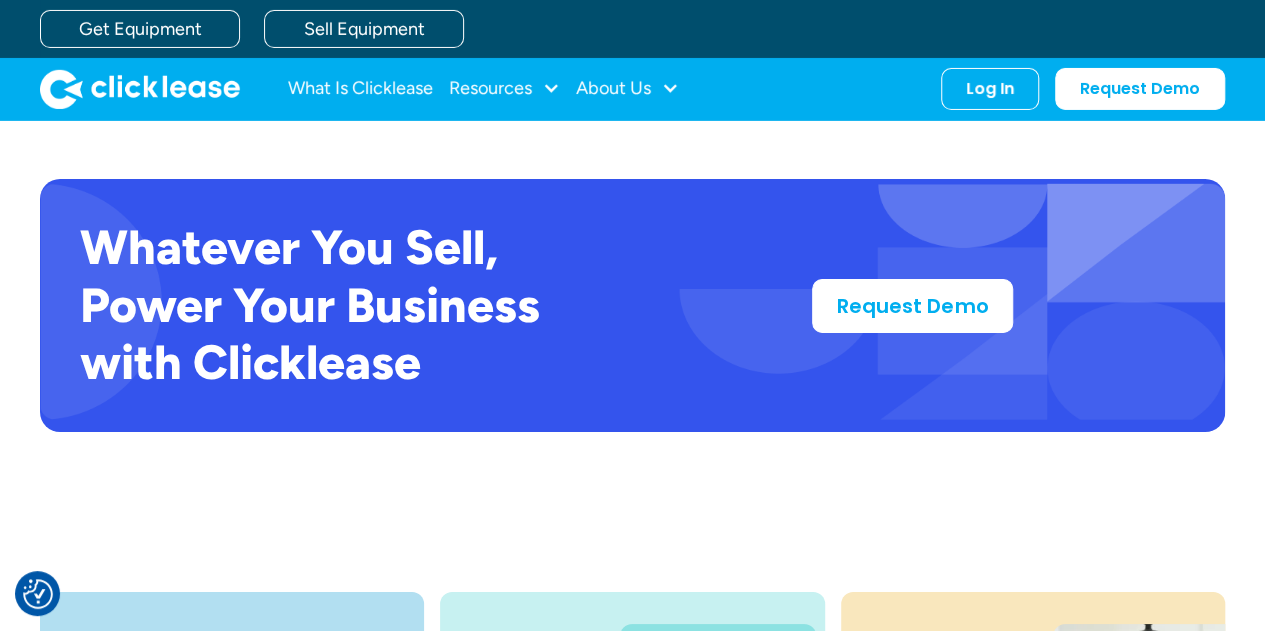 scroll, scrollTop: 0, scrollLeft: 0, axis: both 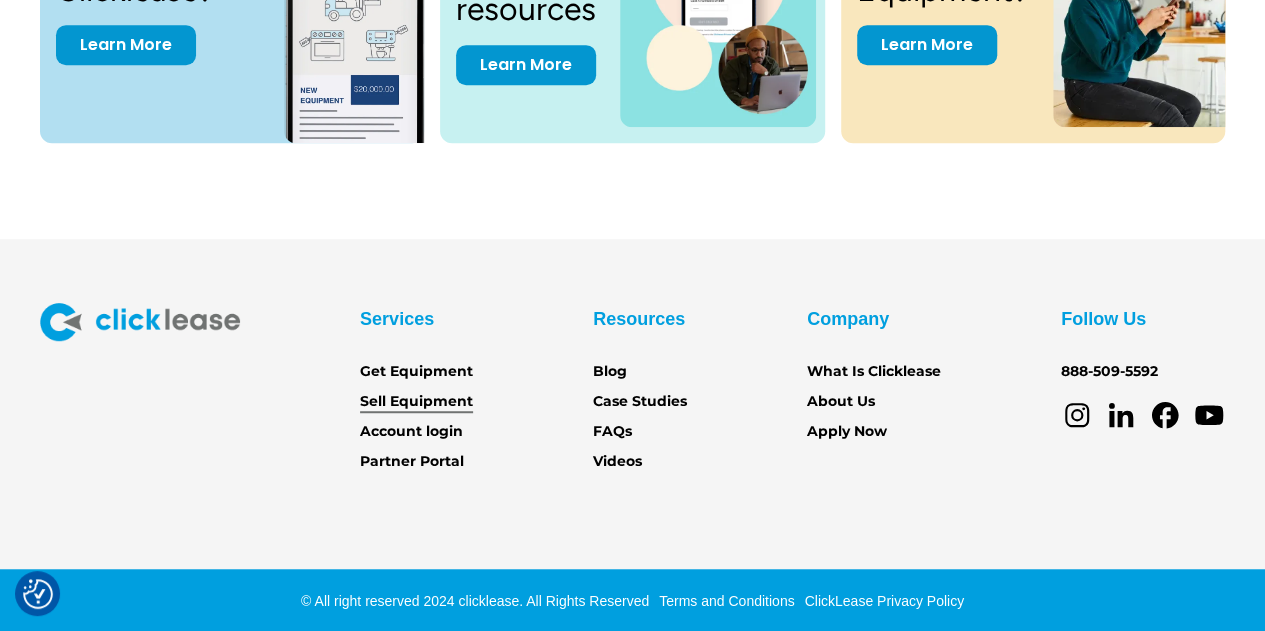 click on "Sell Equipment" at bounding box center [416, 402] 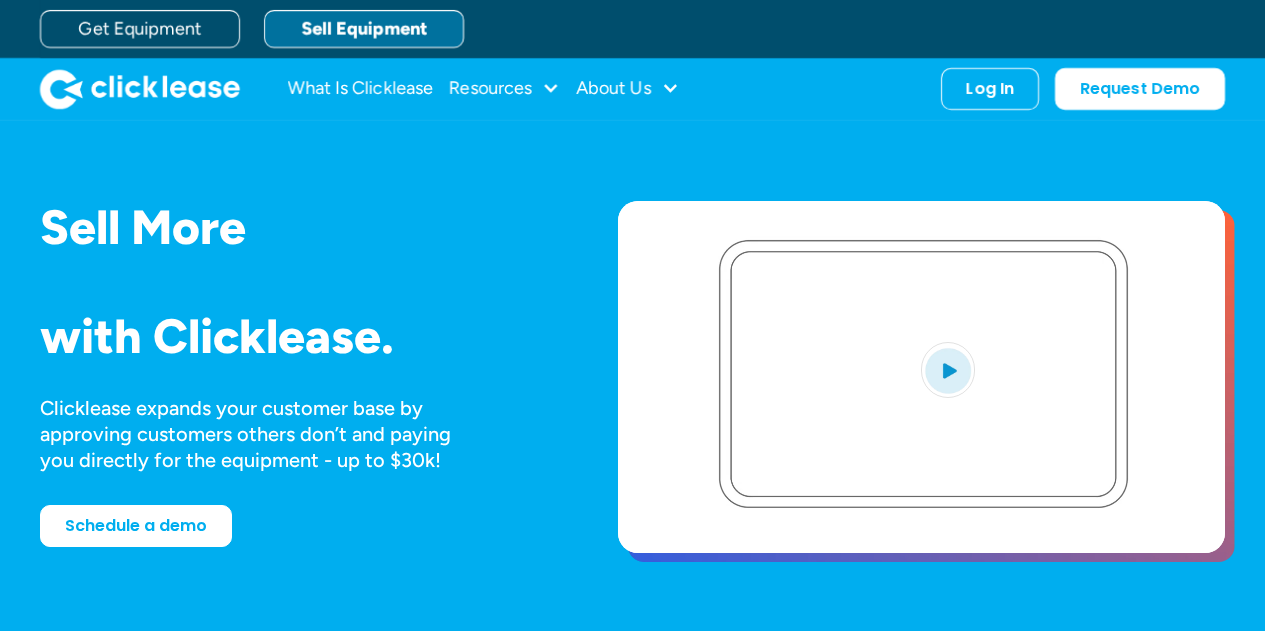 scroll, scrollTop: 0, scrollLeft: 0, axis: both 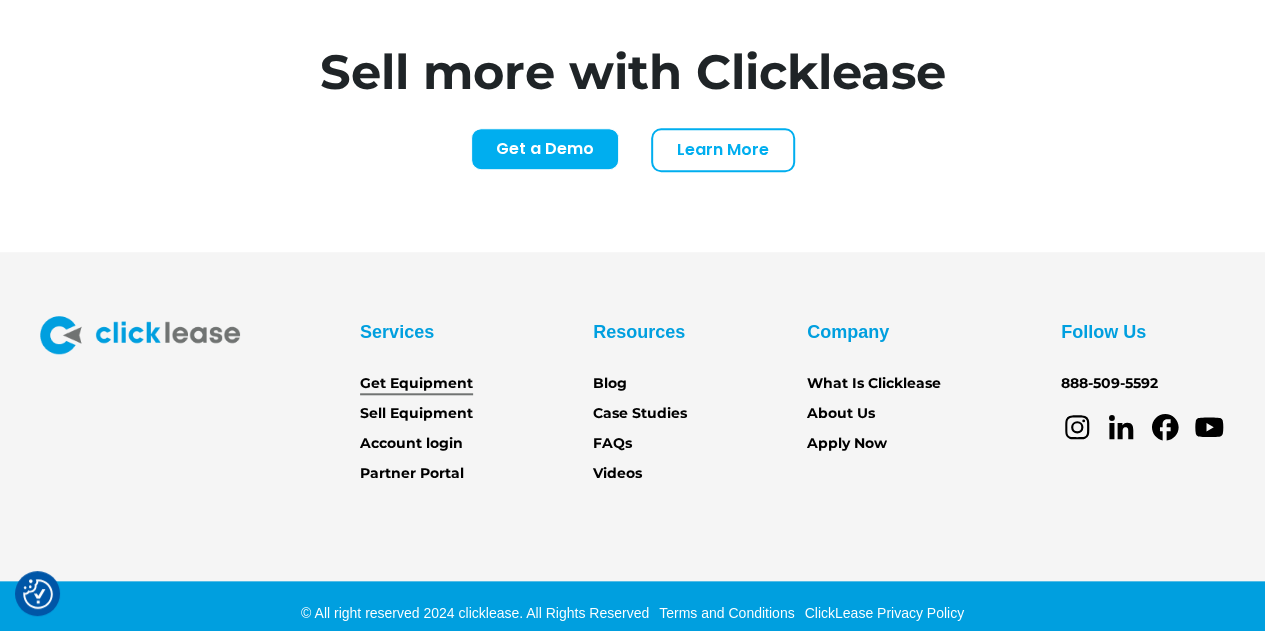 click on "Get Equipment" at bounding box center (416, 384) 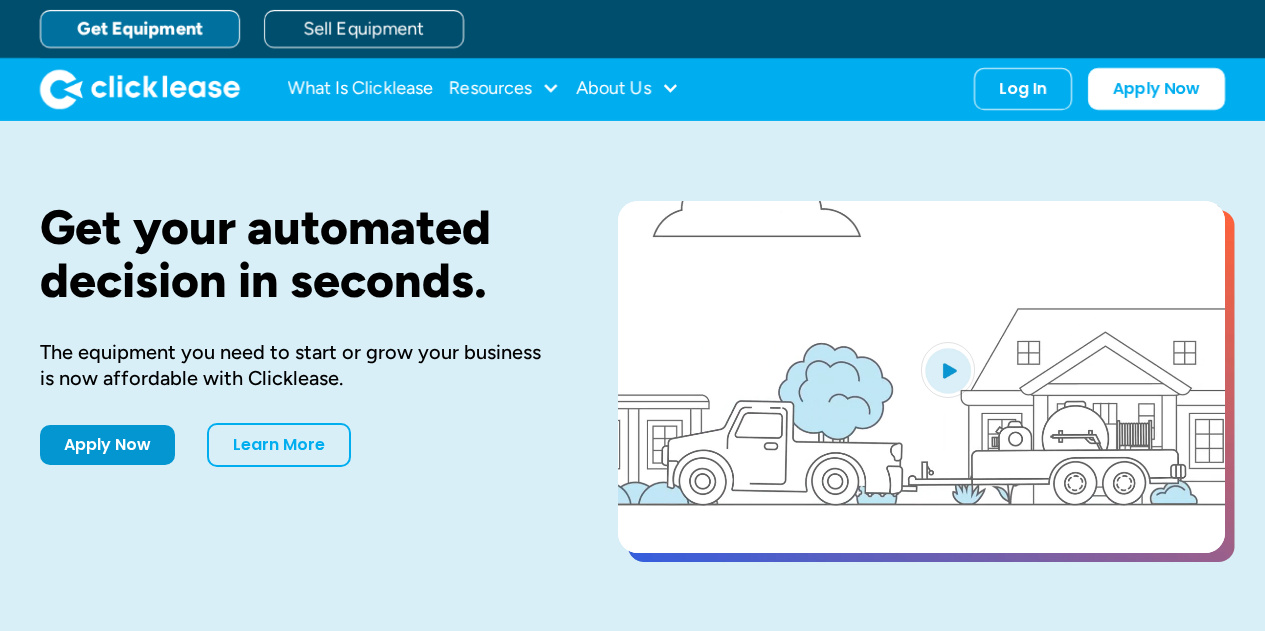 scroll, scrollTop: 0, scrollLeft: 0, axis: both 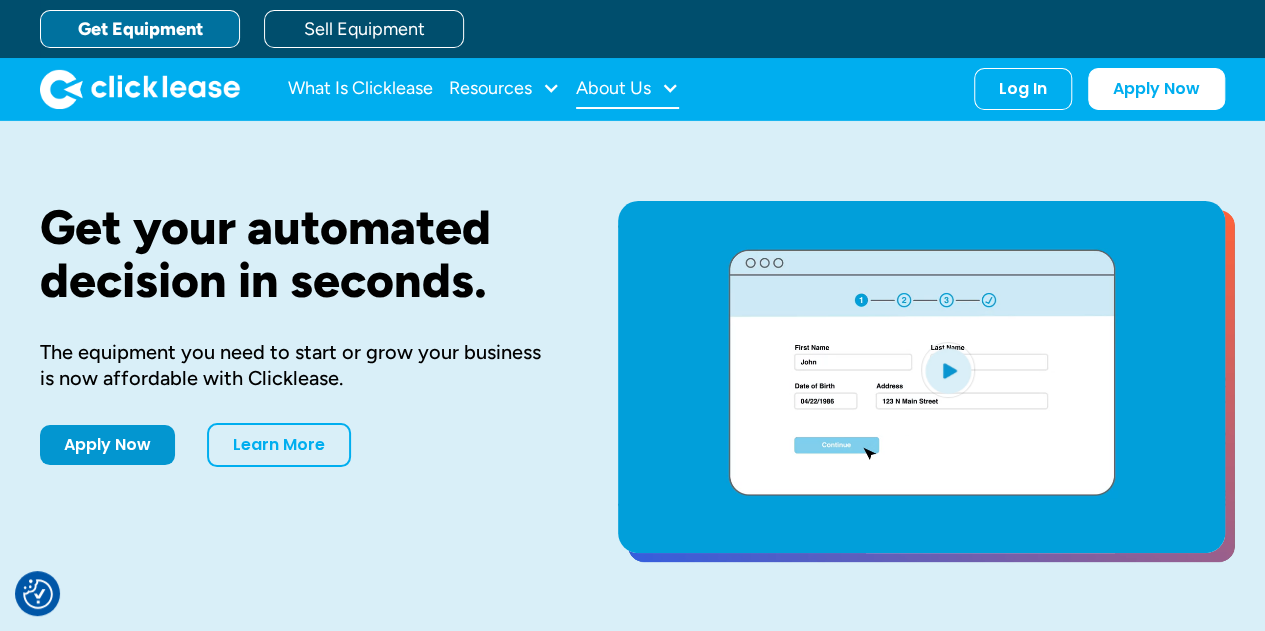 click on "About Us" at bounding box center [613, 88] 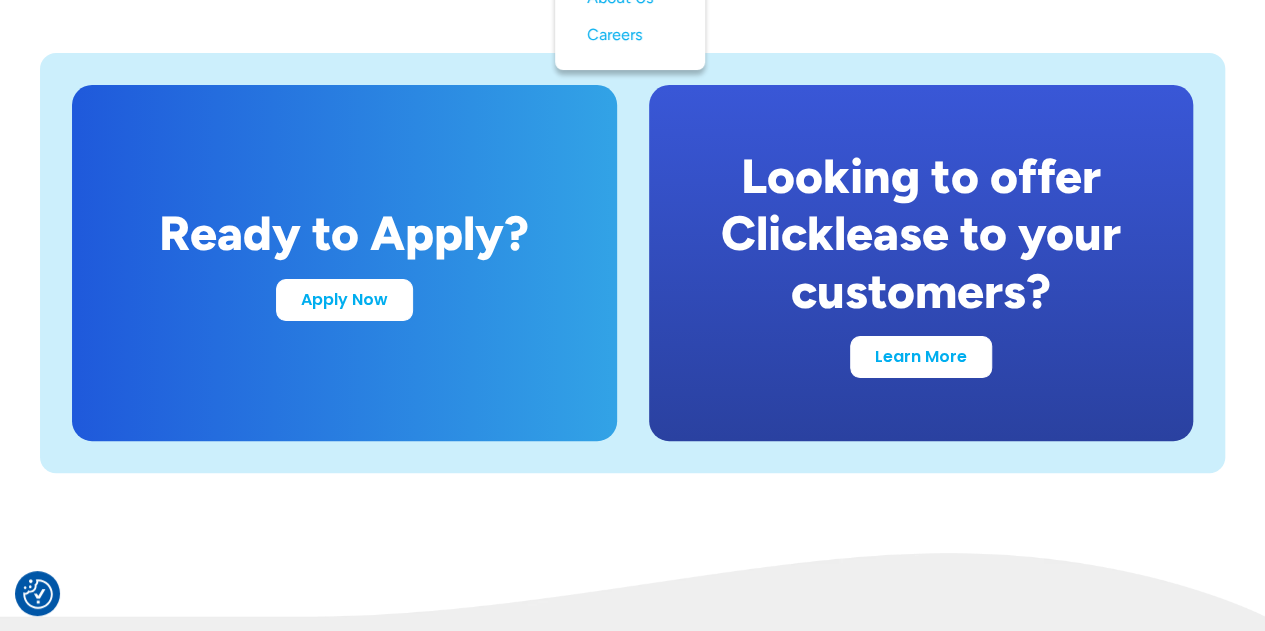 scroll, scrollTop: 3900, scrollLeft: 0, axis: vertical 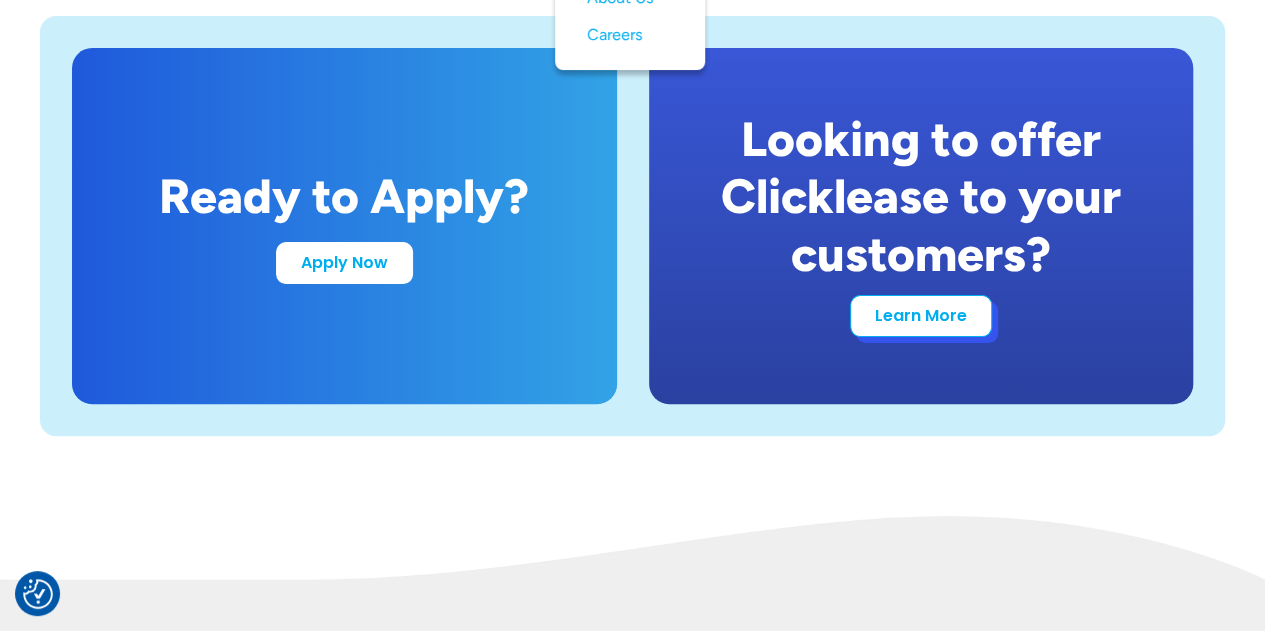 click on "Learn More" at bounding box center (921, 316) 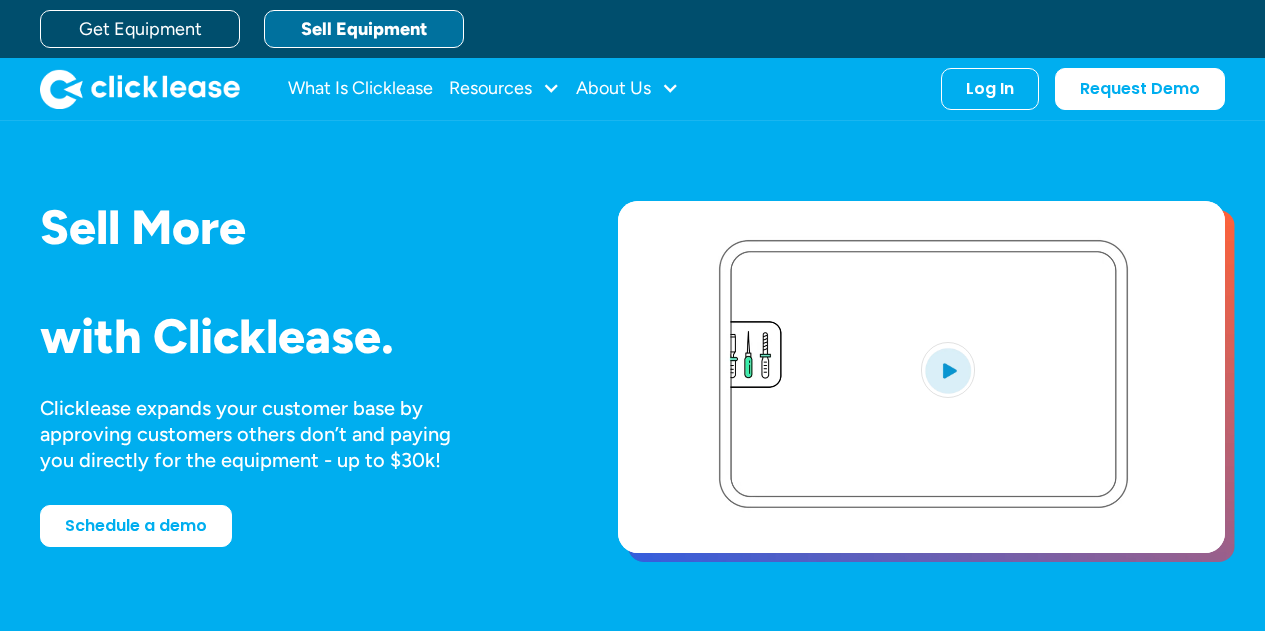 scroll, scrollTop: 0, scrollLeft: 0, axis: both 